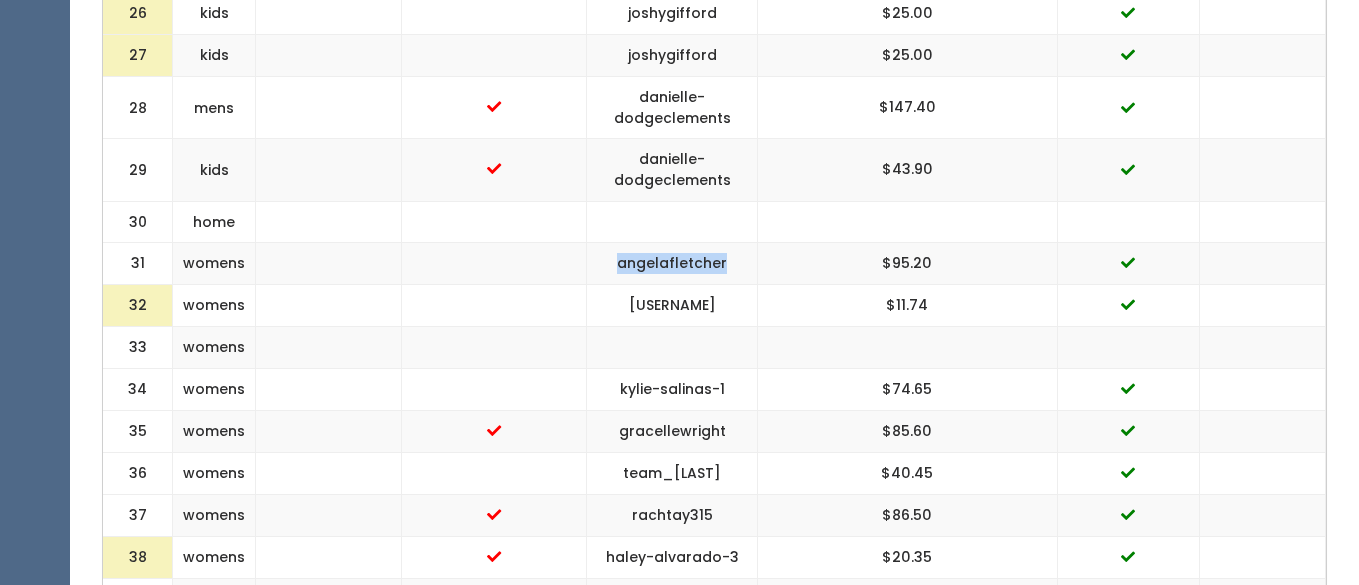 scroll, scrollTop: 0, scrollLeft: 0, axis: both 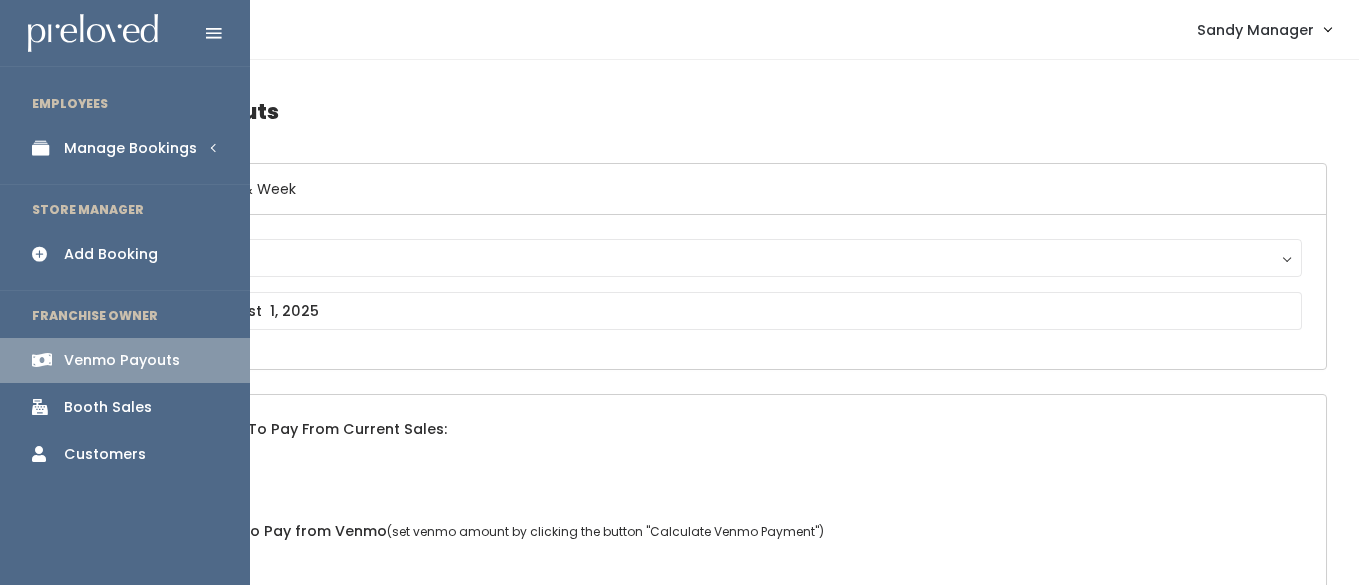 click on "Manage Bookings" at bounding box center (130, 148) 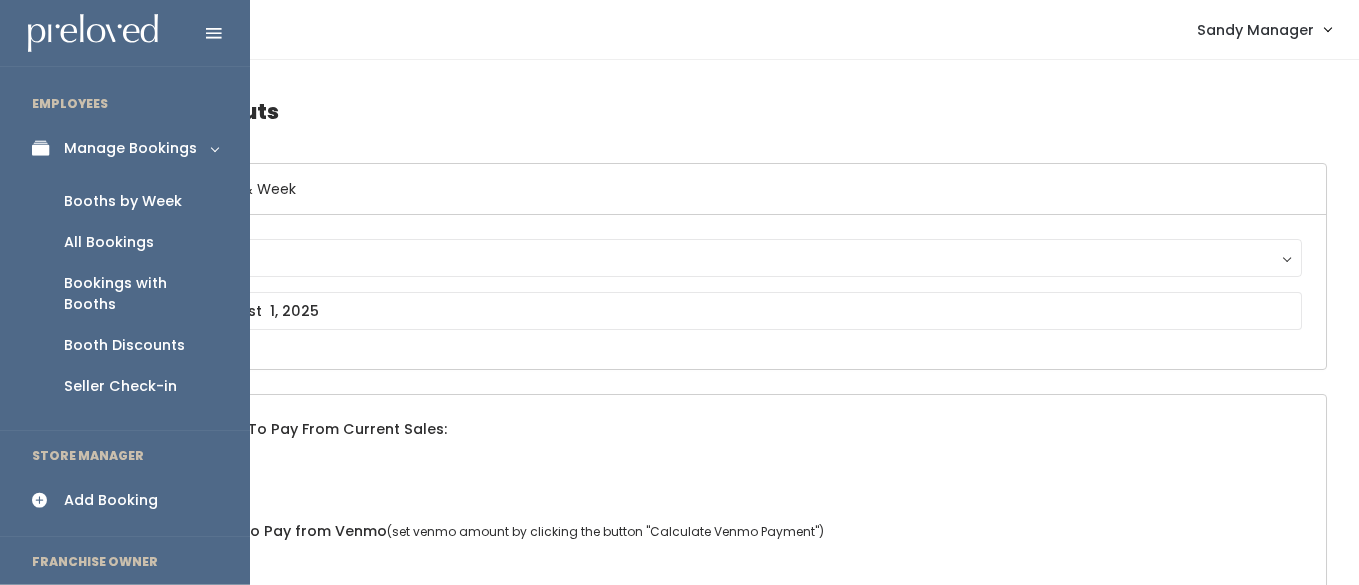 click on "Booths by Week" at bounding box center (123, 201) 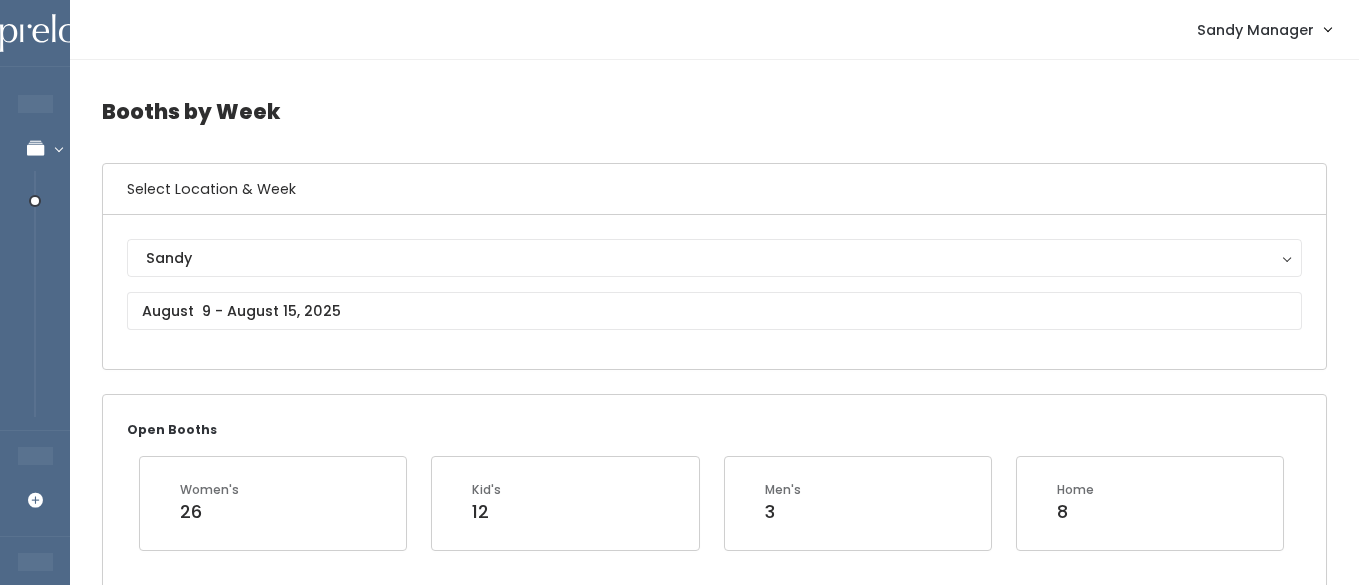 scroll, scrollTop: 0, scrollLeft: 0, axis: both 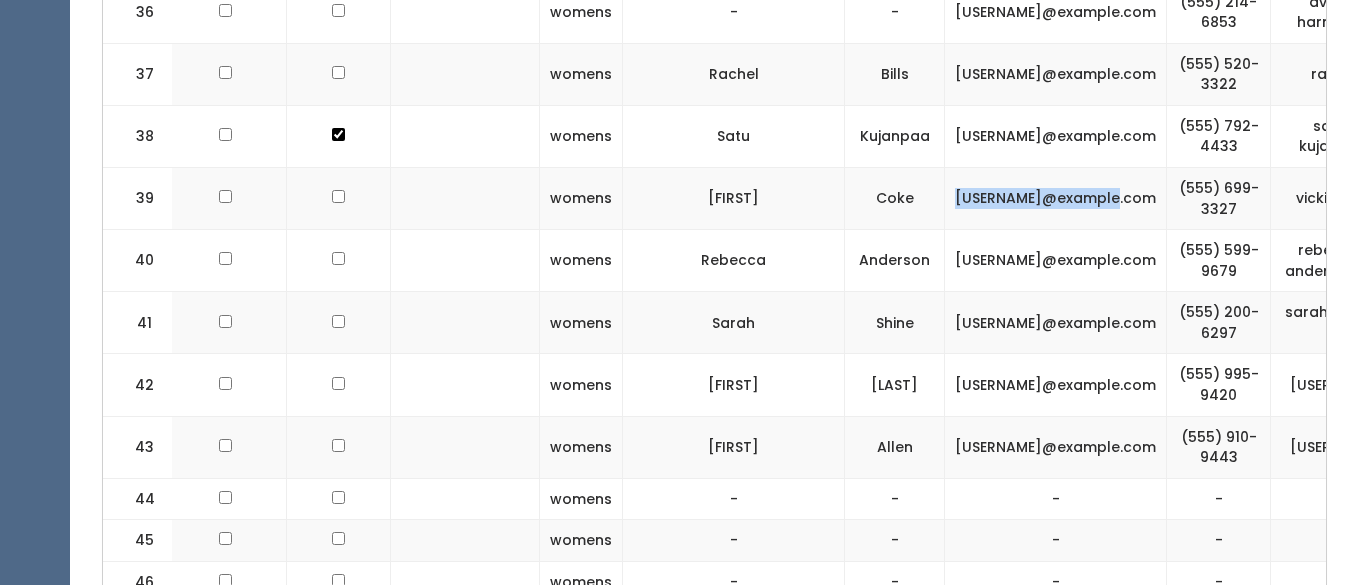 drag, startPoint x: 1118, startPoint y: 158, endPoint x: 968, endPoint y: 160, distance: 150.01334 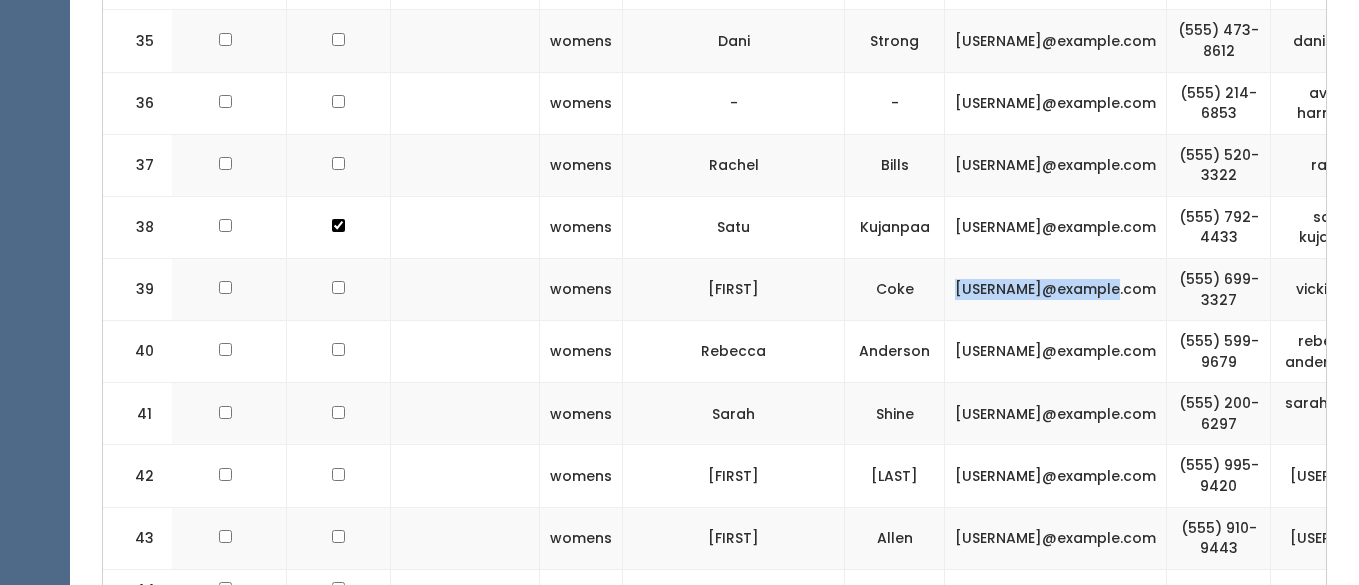 scroll, scrollTop: 2537, scrollLeft: 0, axis: vertical 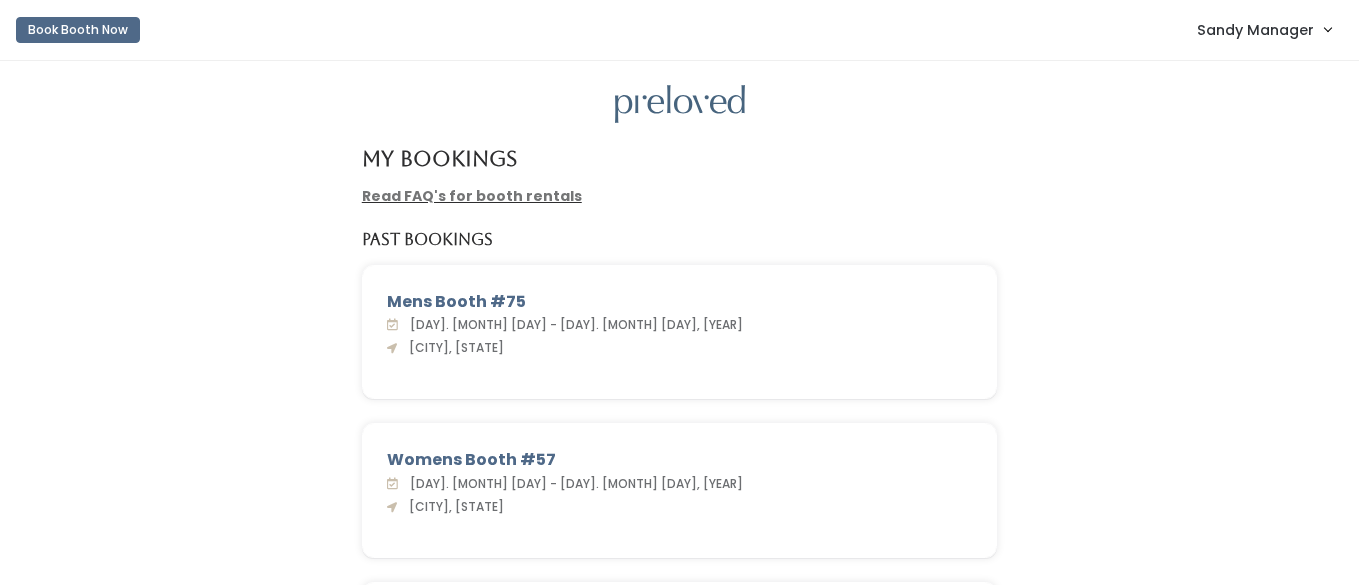 click on "Sandy Manager" at bounding box center (1264, 29) 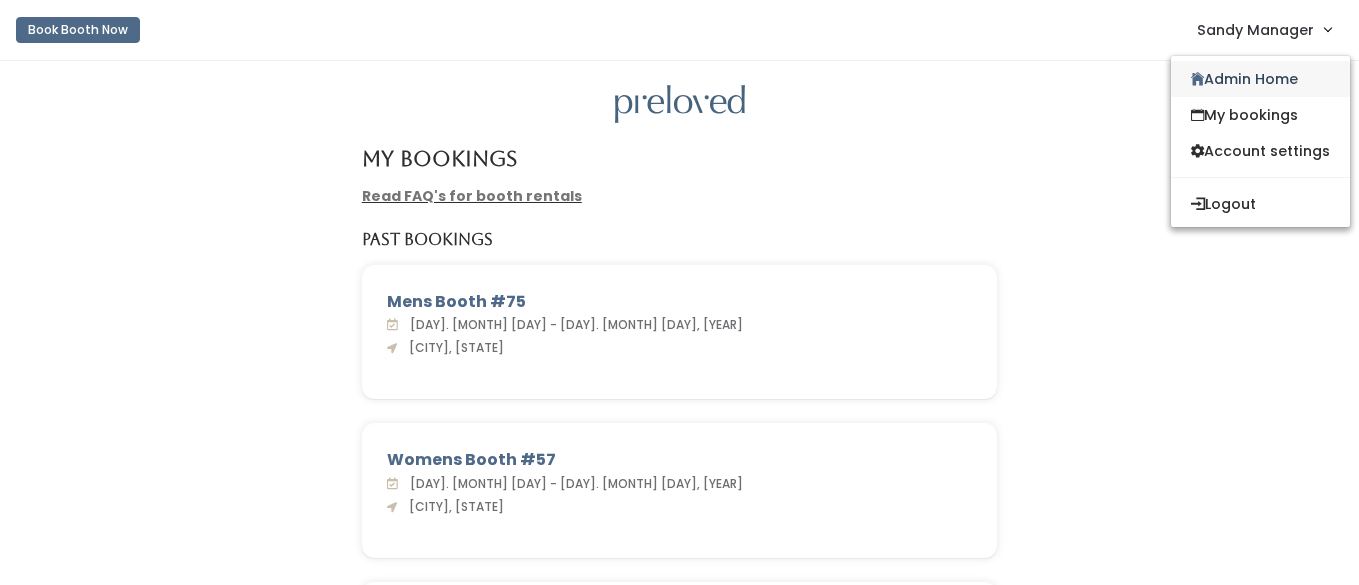 click on "Admin Home" at bounding box center (1260, 79) 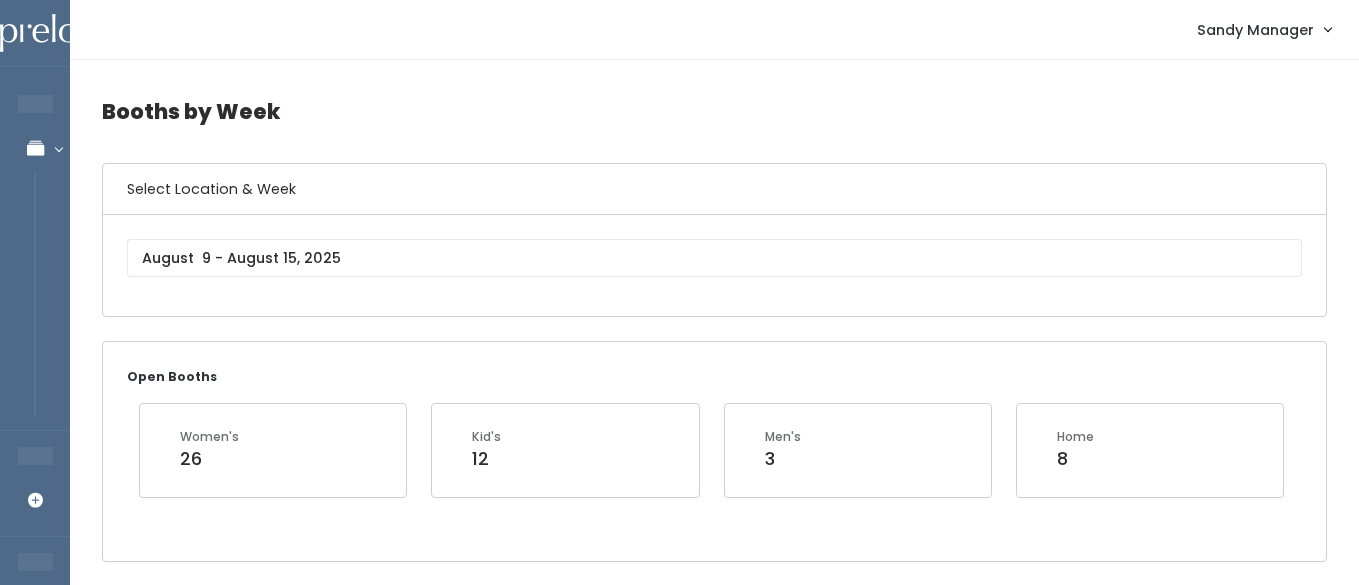 scroll, scrollTop: 0, scrollLeft: 0, axis: both 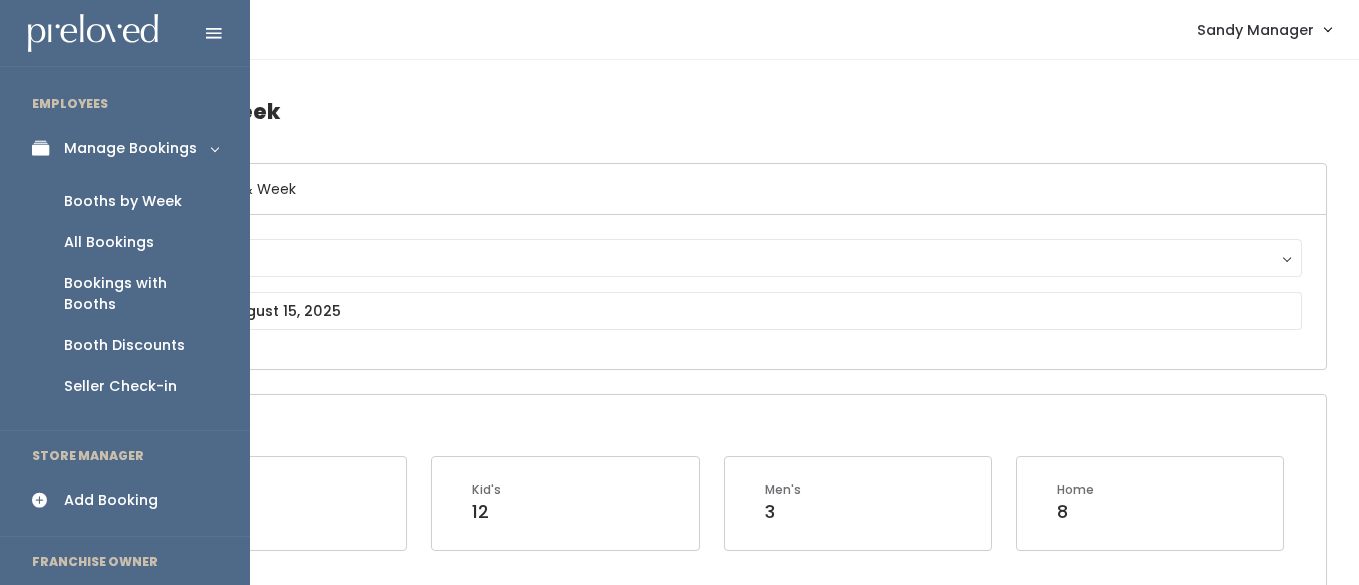 click on "Add Booking" at bounding box center [111, 500] 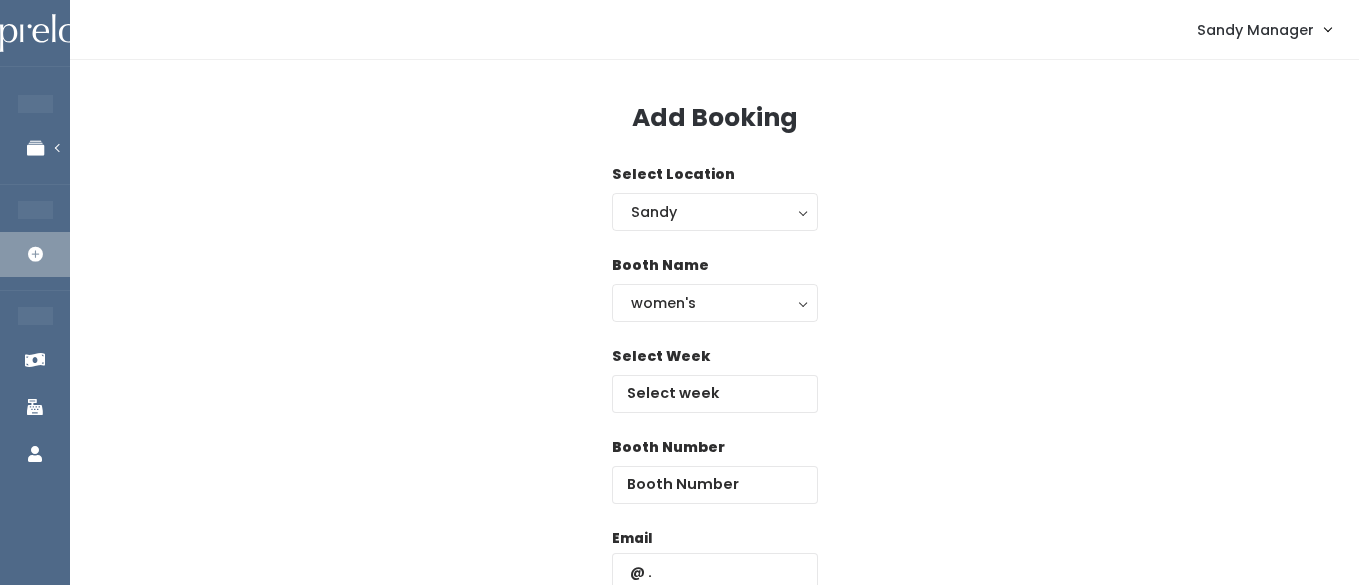 scroll, scrollTop: 0, scrollLeft: 0, axis: both 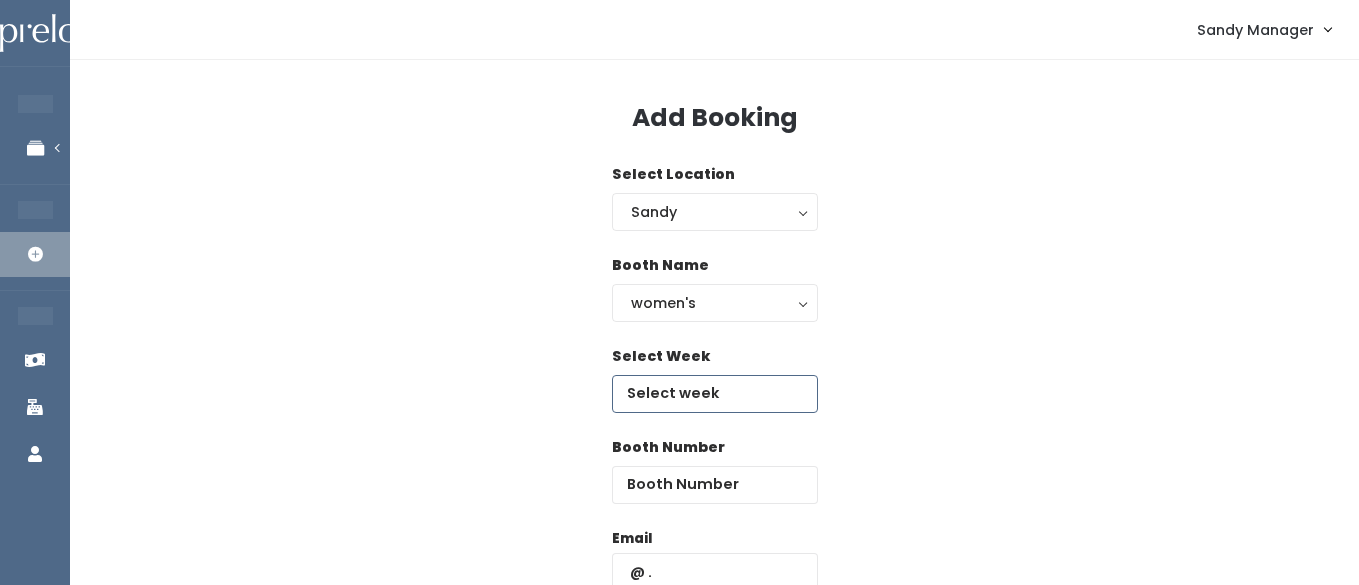 click at bounding box center (715, 394) 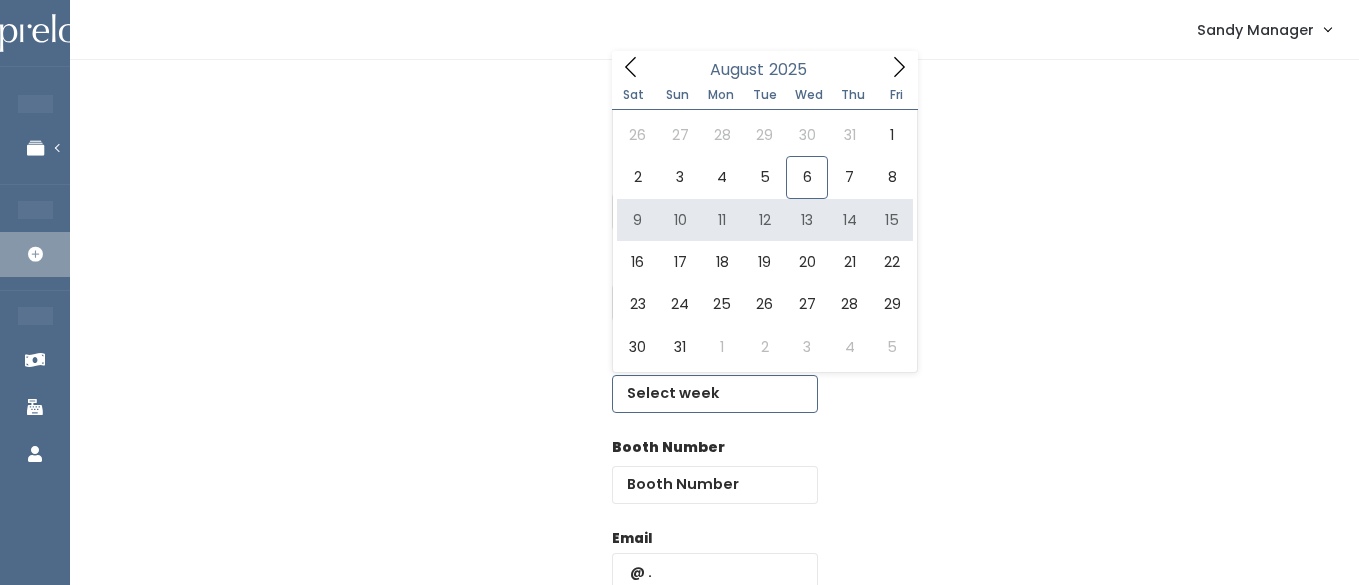 type on "August 9 to August 15" 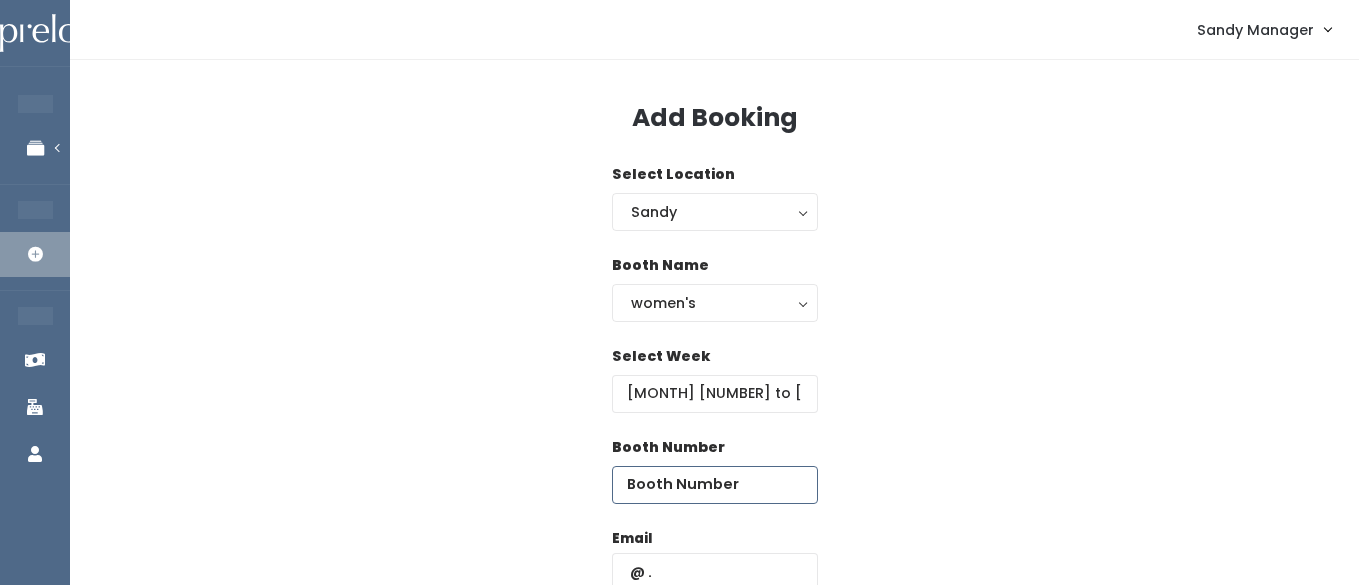 click at bounding box center [715, 485] 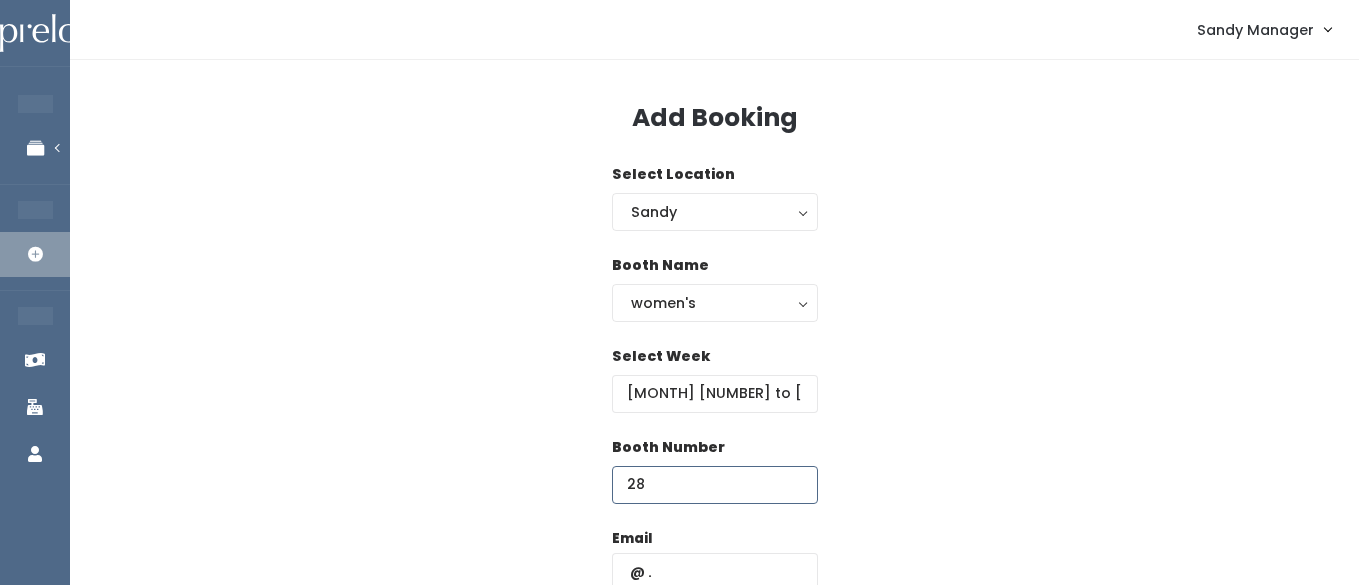 type on "28" 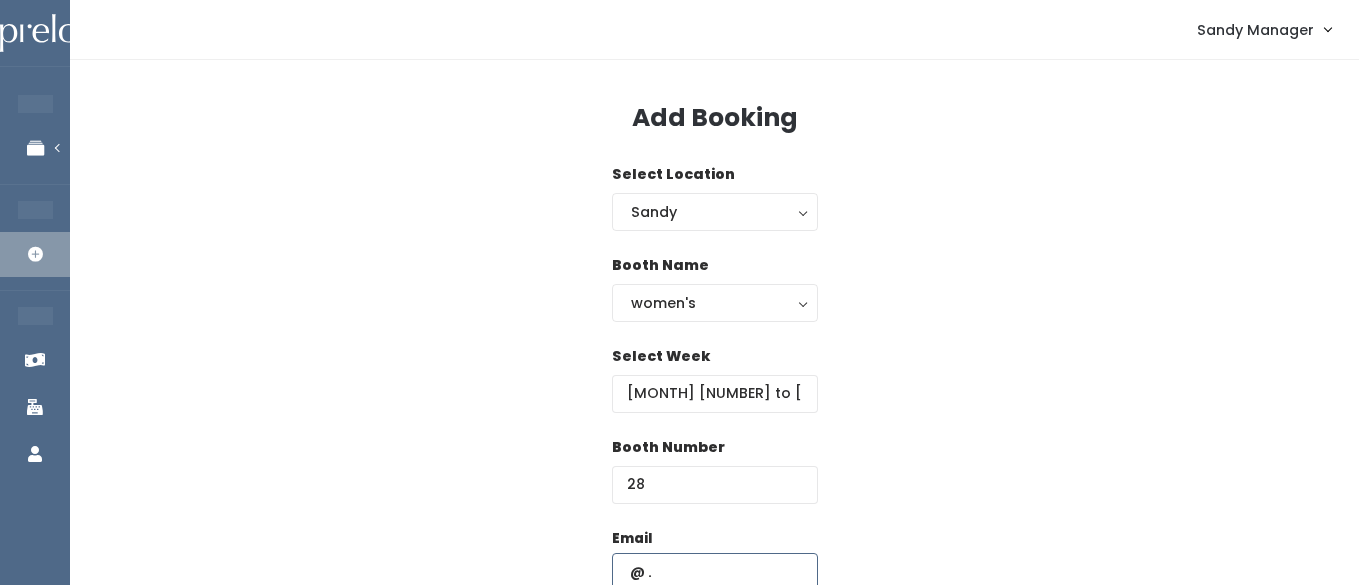 click at bounding box center (715, 572) 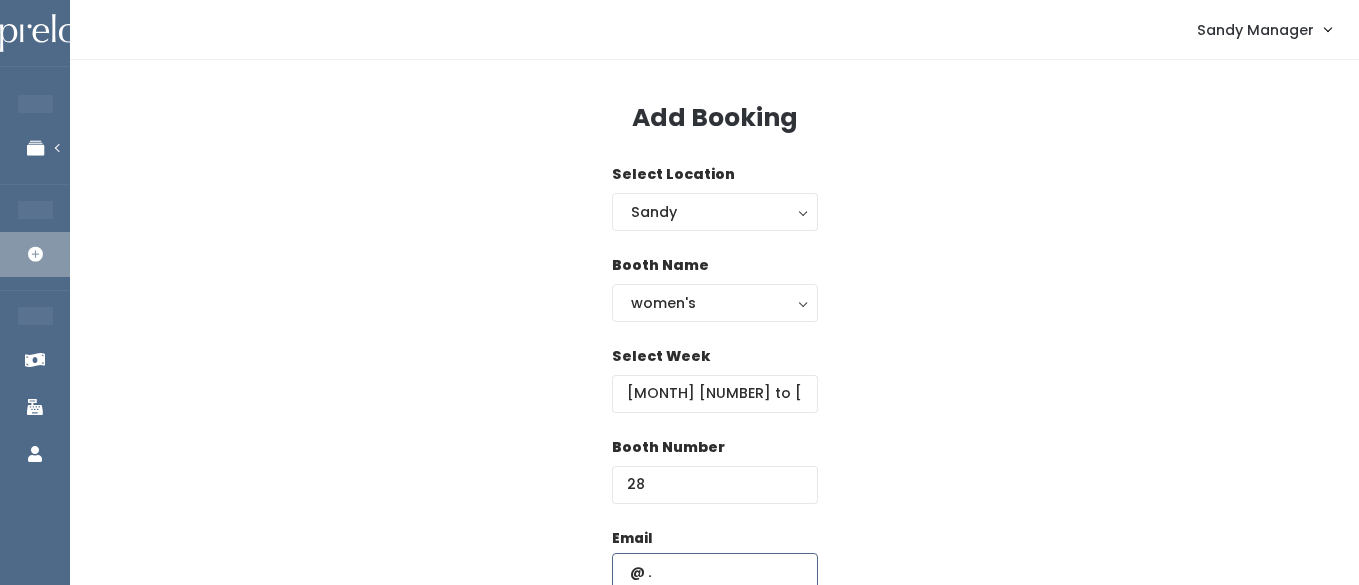paste on "[EMAIL]" 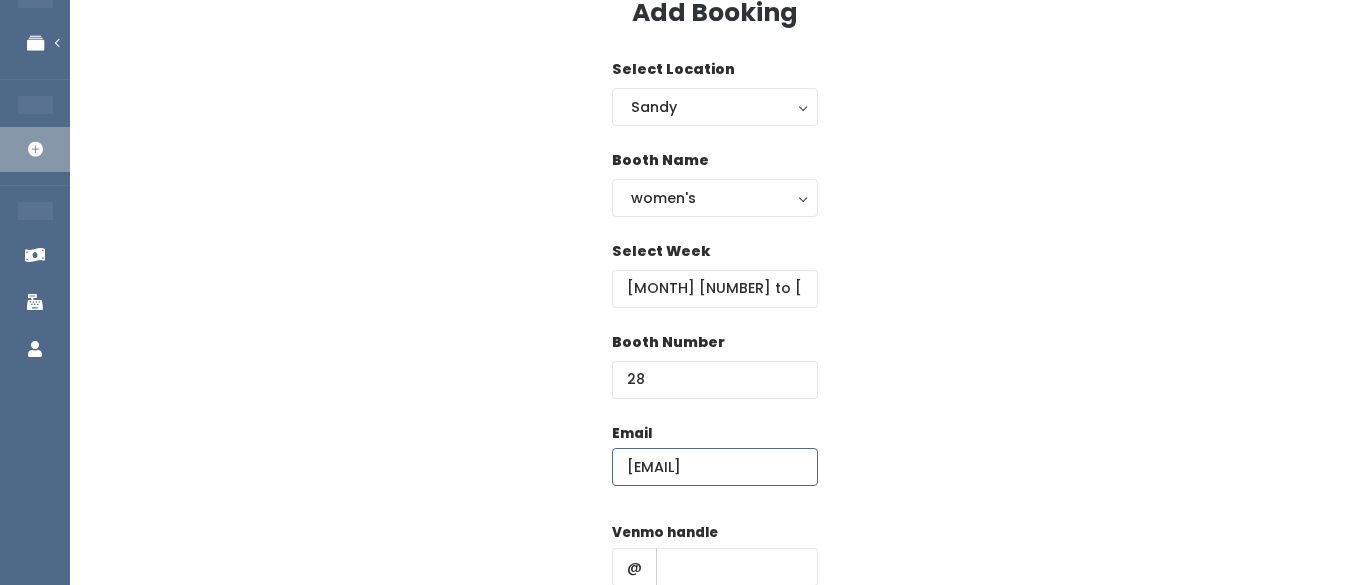 scroll, scrollTop: 122, scrollLeft: 0, axis: vertical 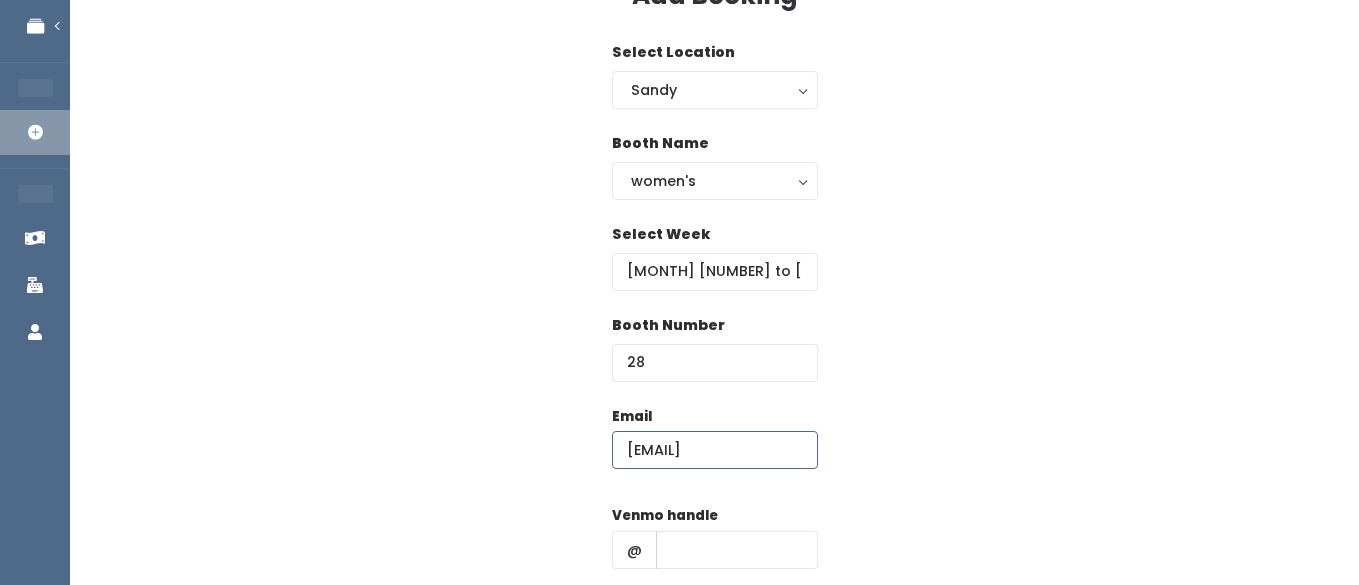 type on "[EMAIL]" 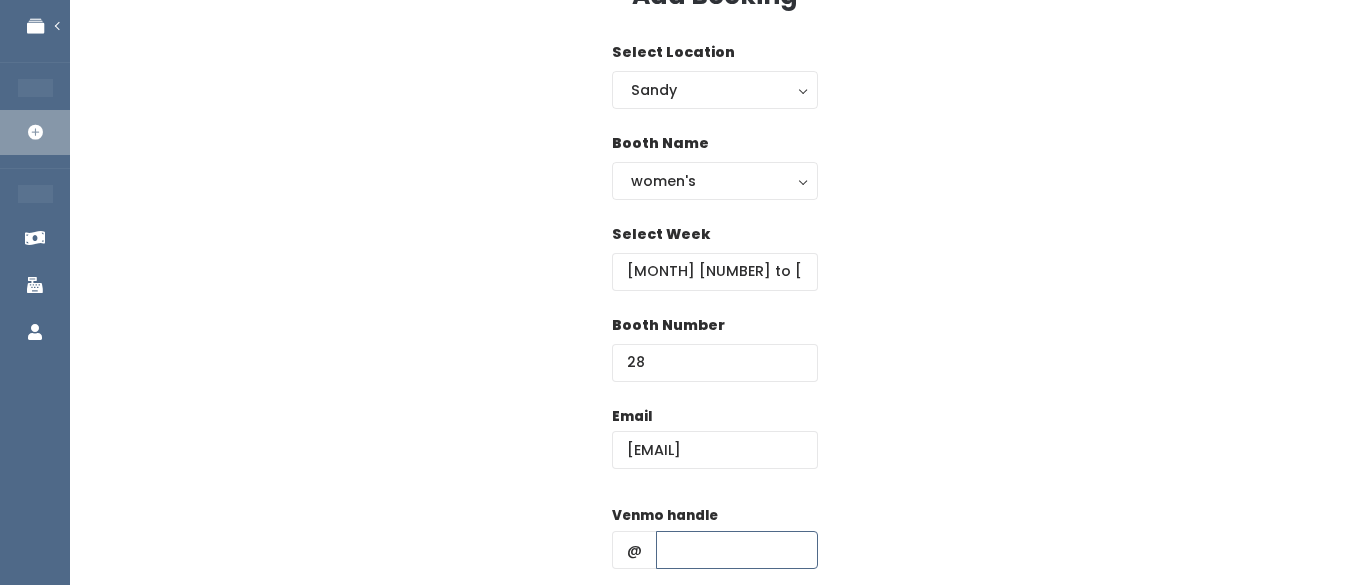 click at bounding box center (737, 550) 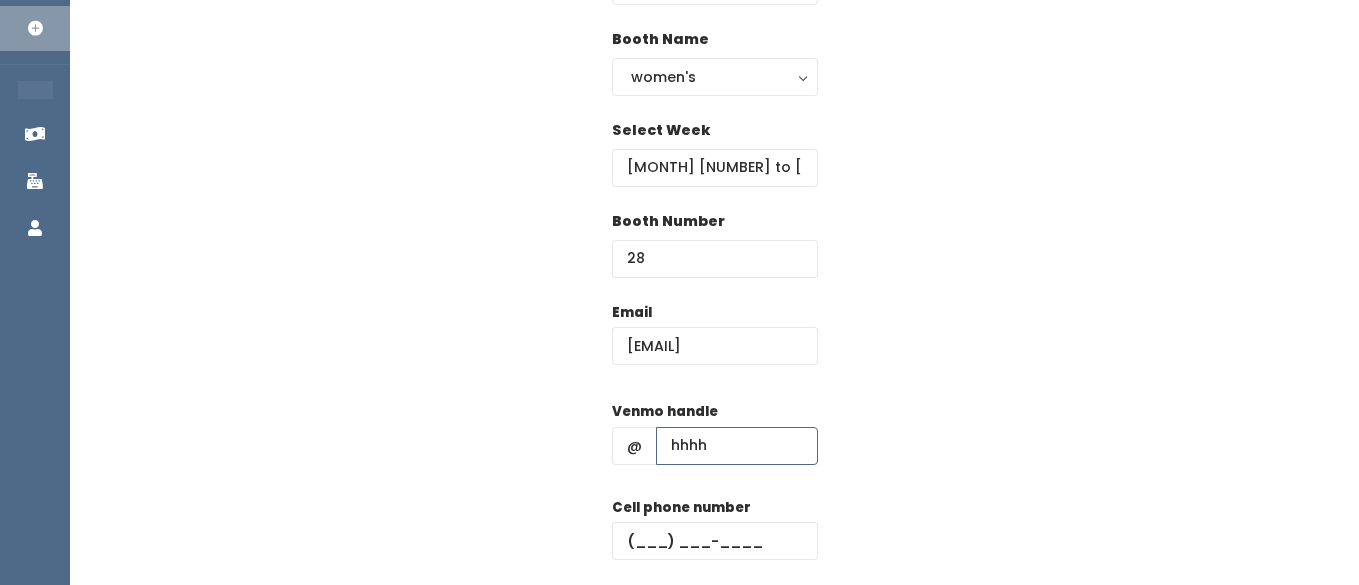 scroll, scrollTop: 233, scrollLeft: 0, axis: vertical 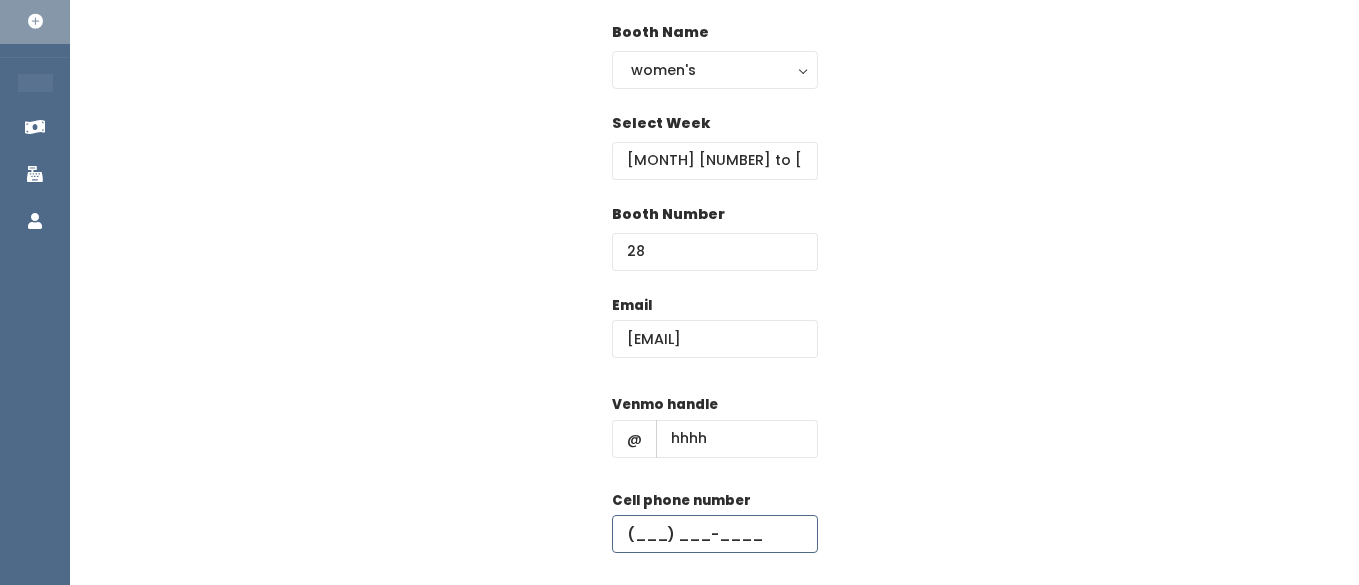 click at bounding box center (715, 534) 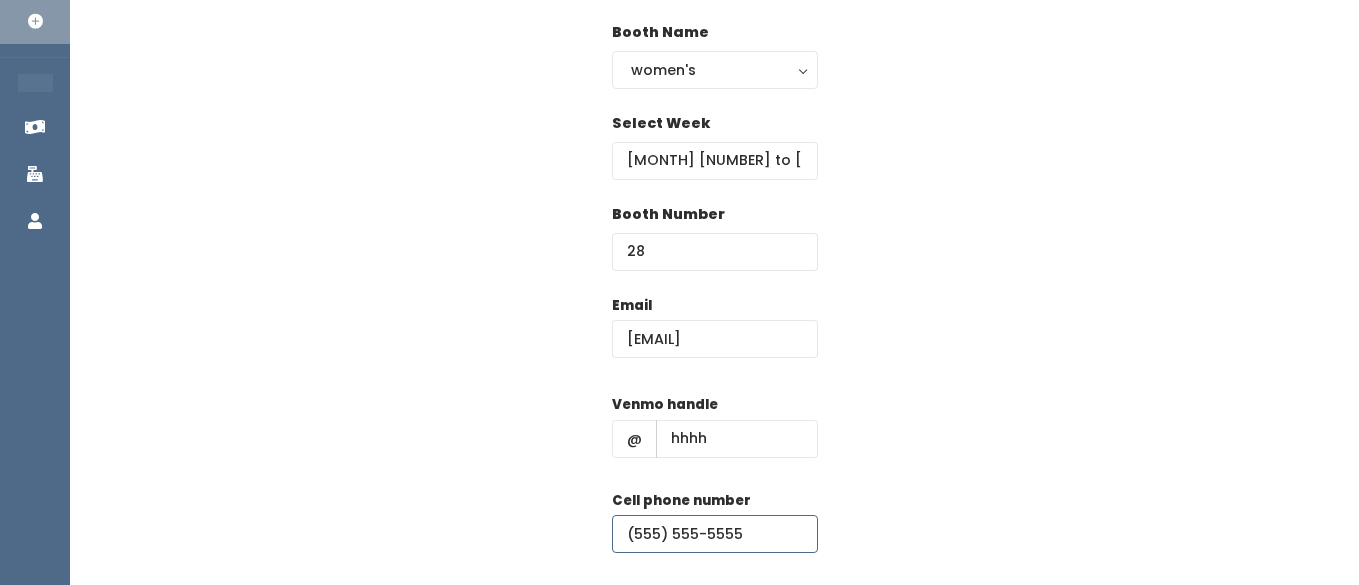 scroll, scrollTop: 372, scrollLeft: 0, axis: vertical 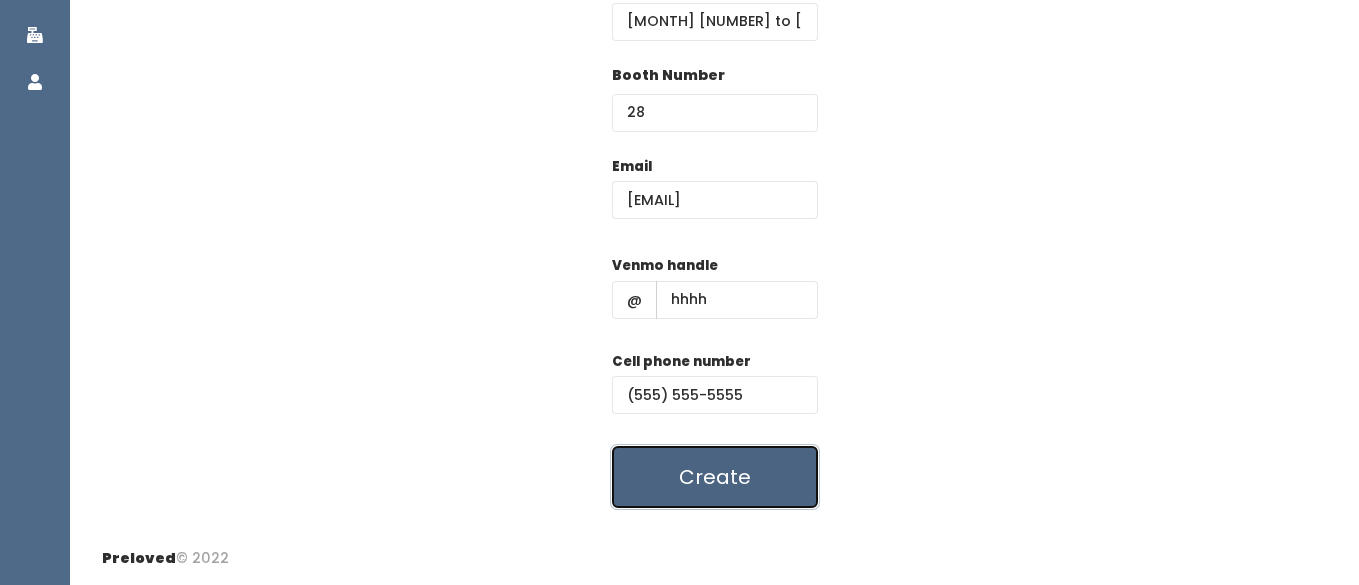 click on "Create" at bounding box center (715, 477) 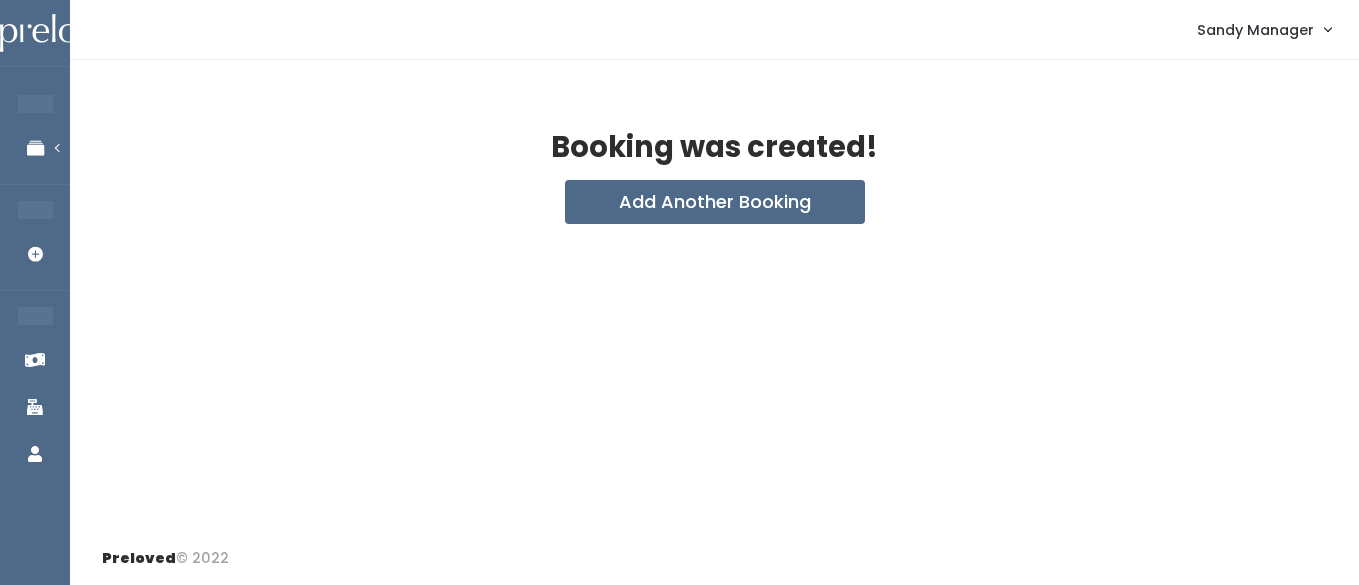 scroll, scrollTop: 0, scrollLeft: 0, axis: both 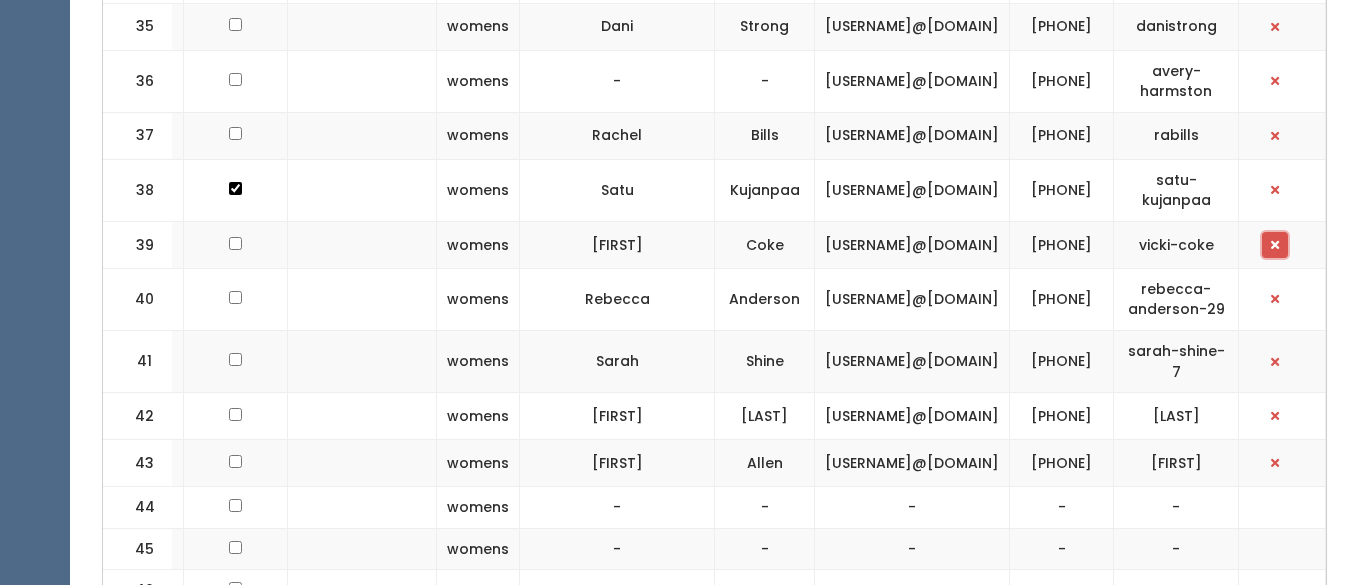 click at bounding box center (1275, 245) 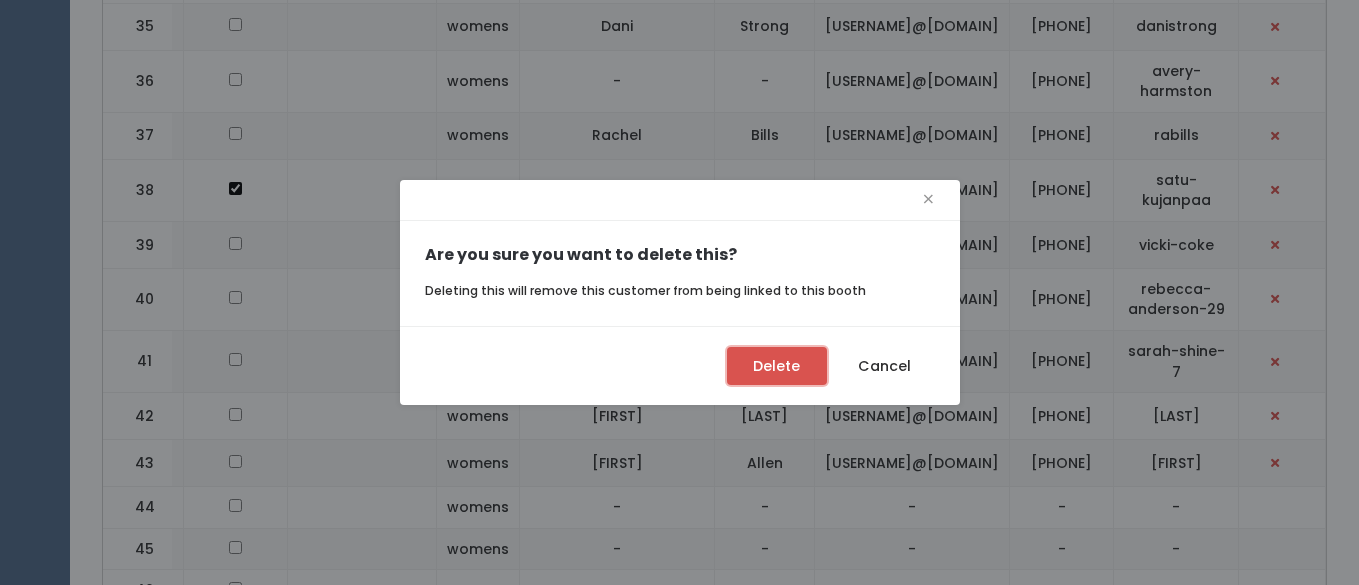 click on "Delete" at bounding box center [777, 366] 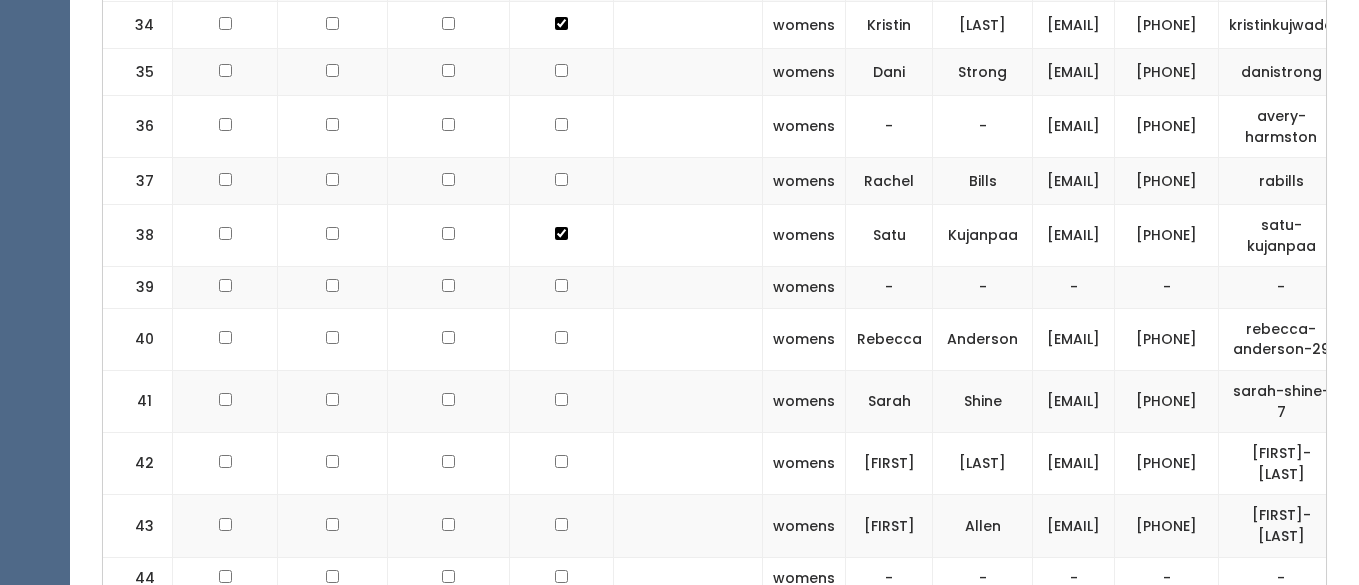 scroll, scrollTop: 2432, scrollLeft: 0, axis: vertical 